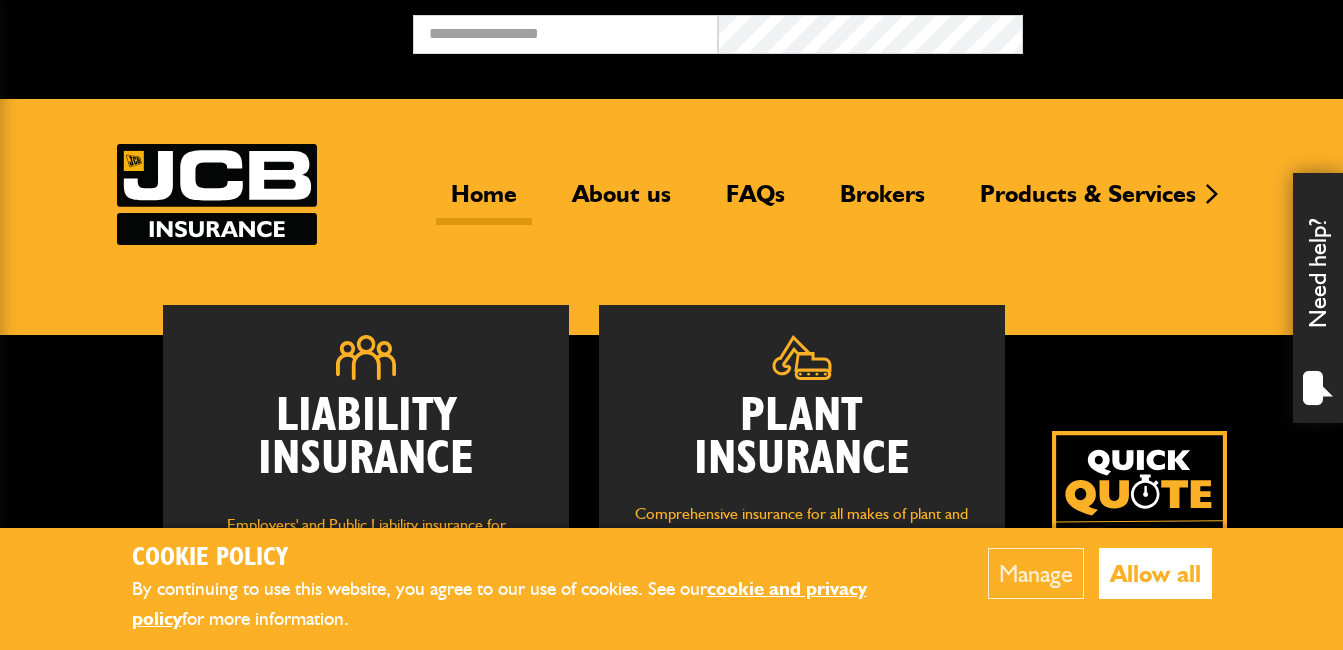 scroll, scrollTop: 0, scrollLeft: 0, axis: both 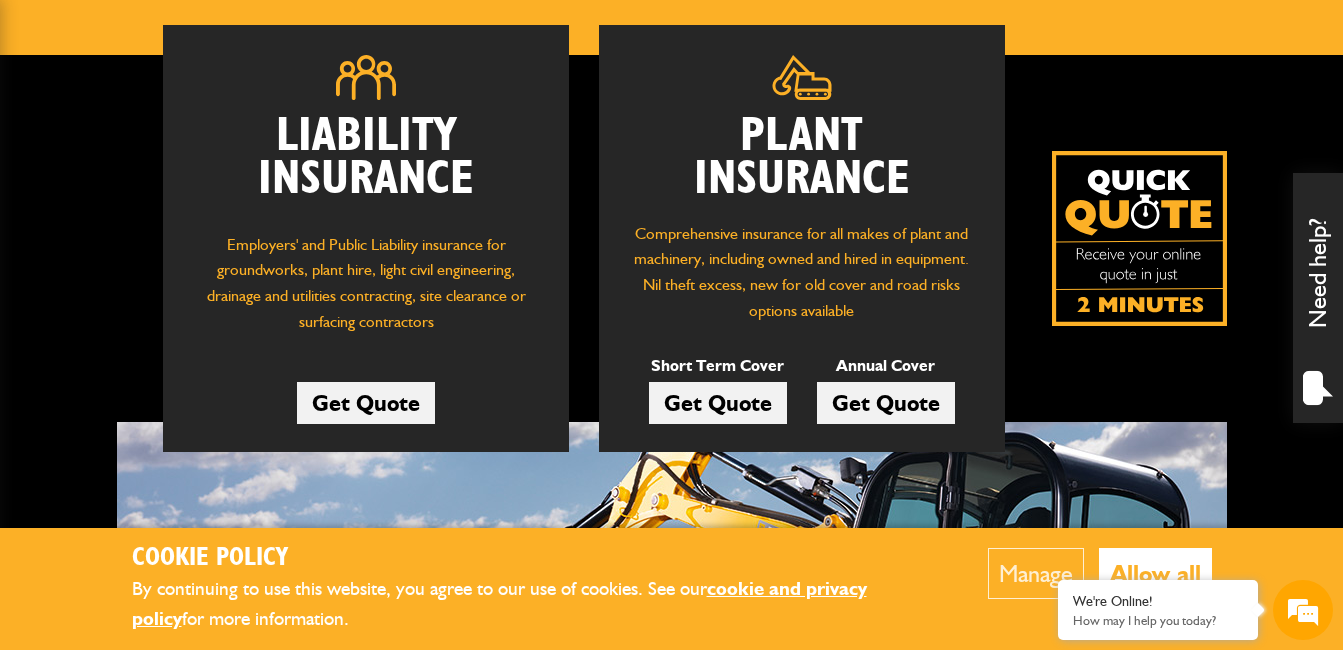 click on "Get Quote" at bounding box center [718, 403] 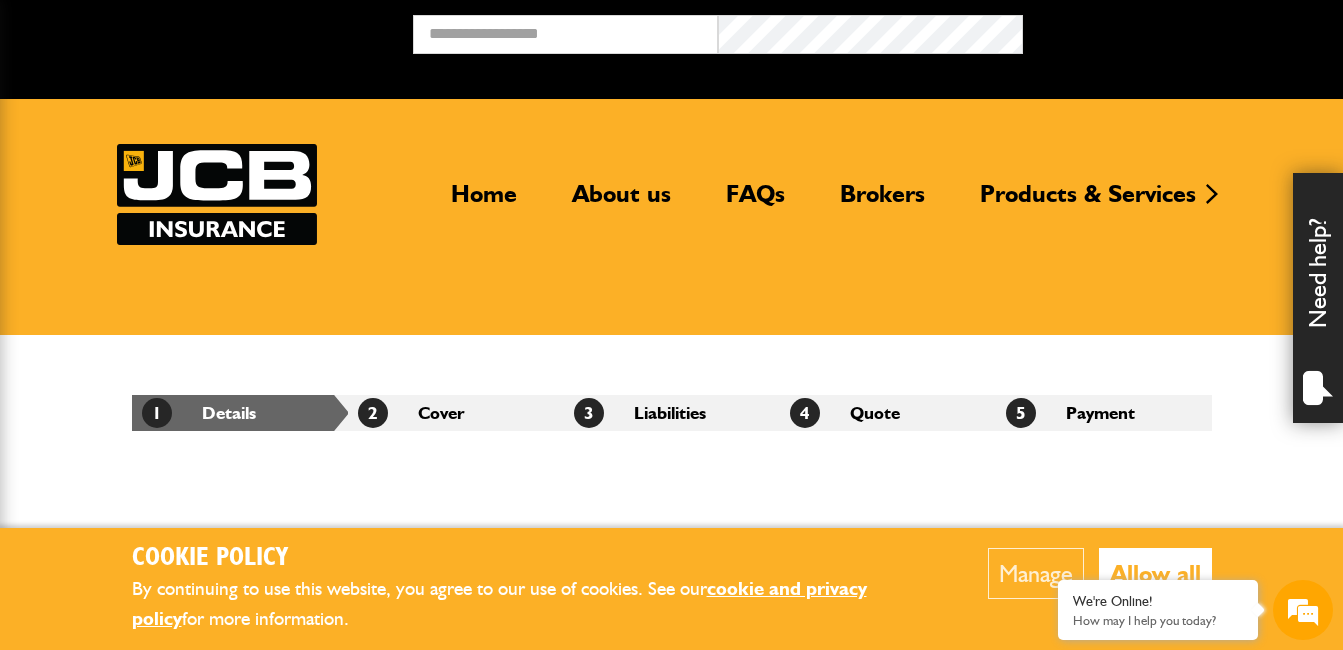 scroll, scrollTop: 0, scrollLeft: 0, axis: both 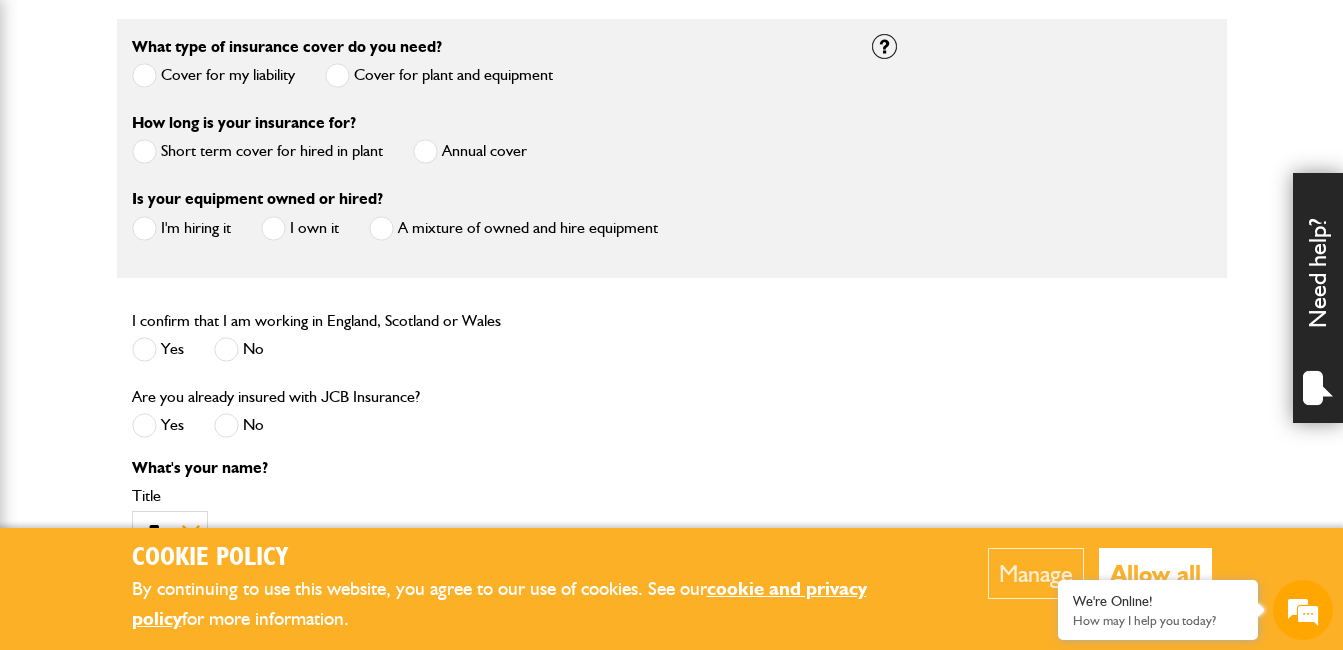 click at bounding box center [144, 151] 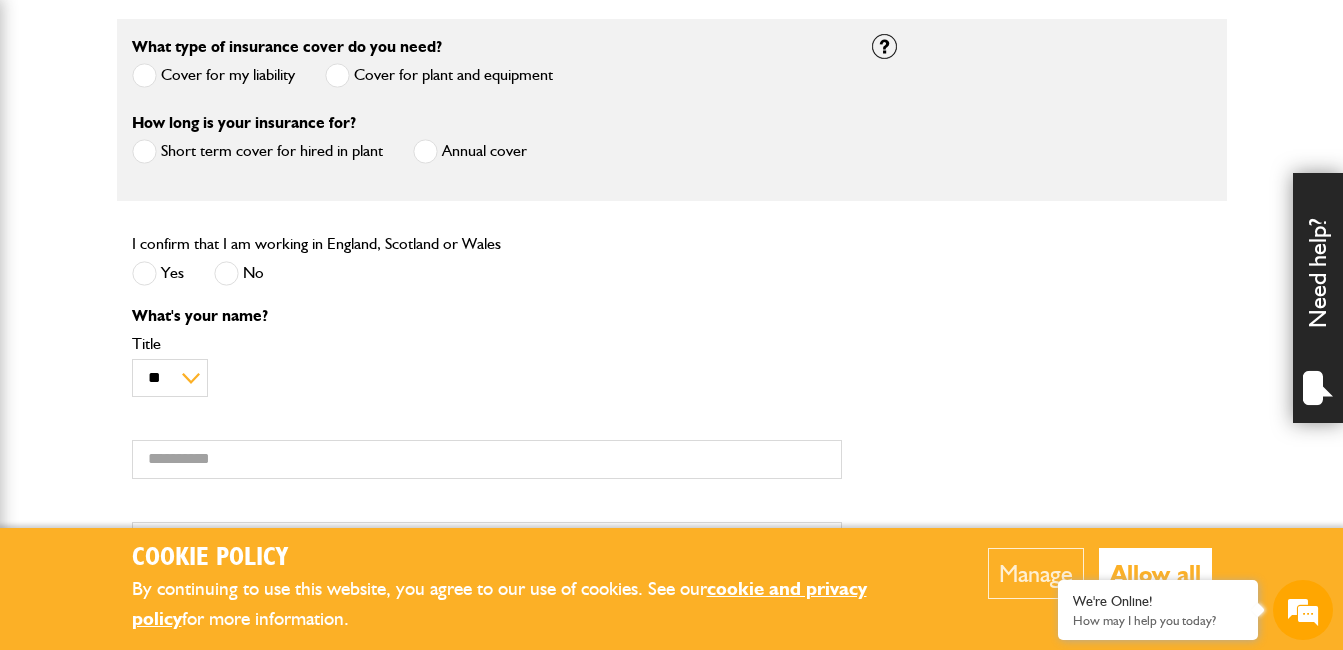 scroll, scrollTop: 0, scrollLeft: 0, axis: both 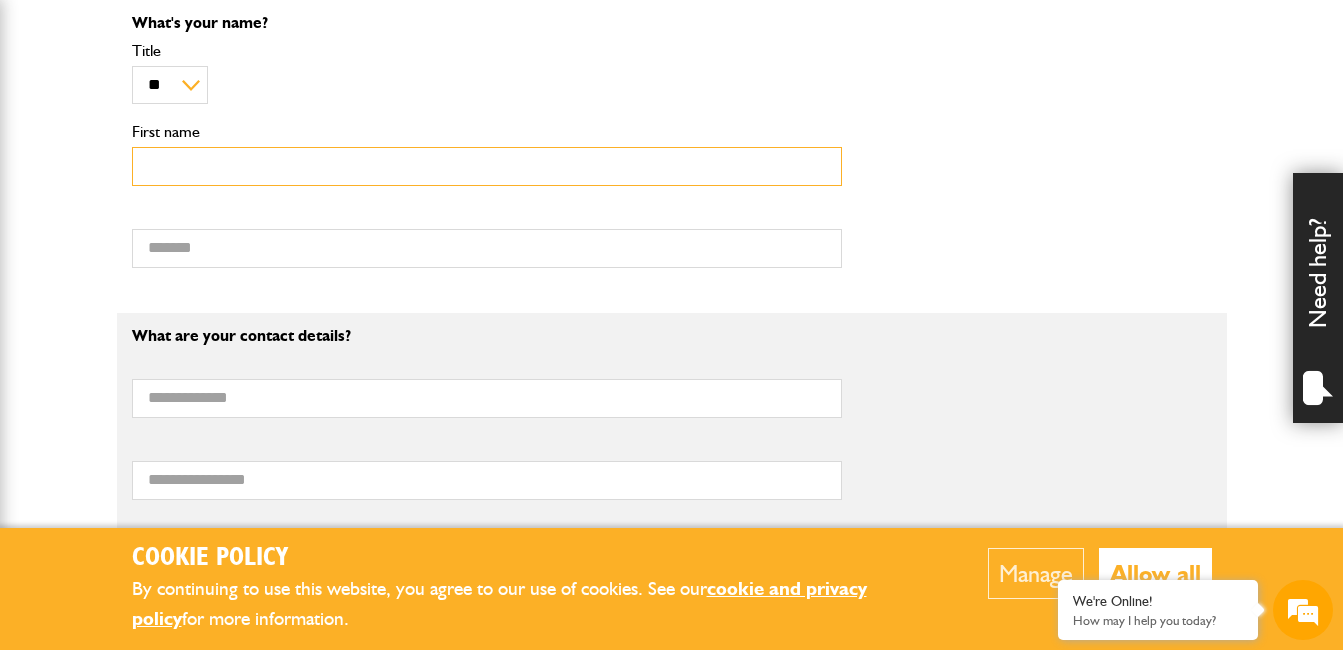 click on "First name" at bounding box center [487, 166] 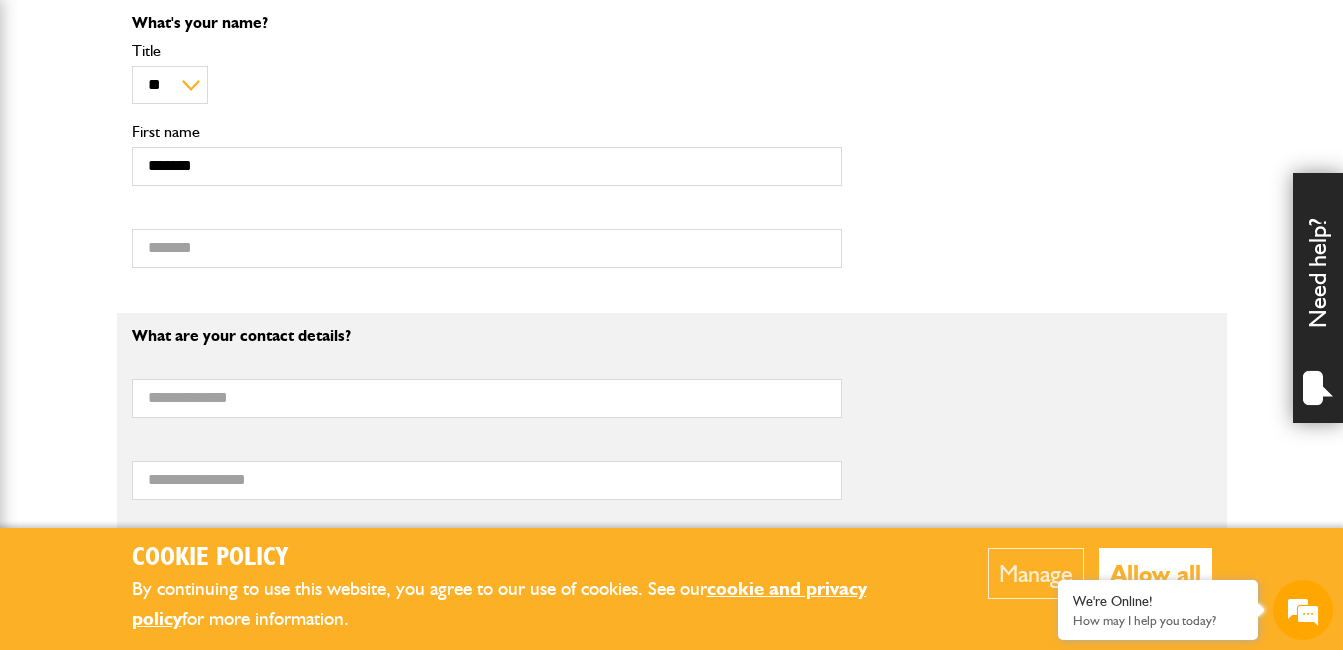 type on "********" 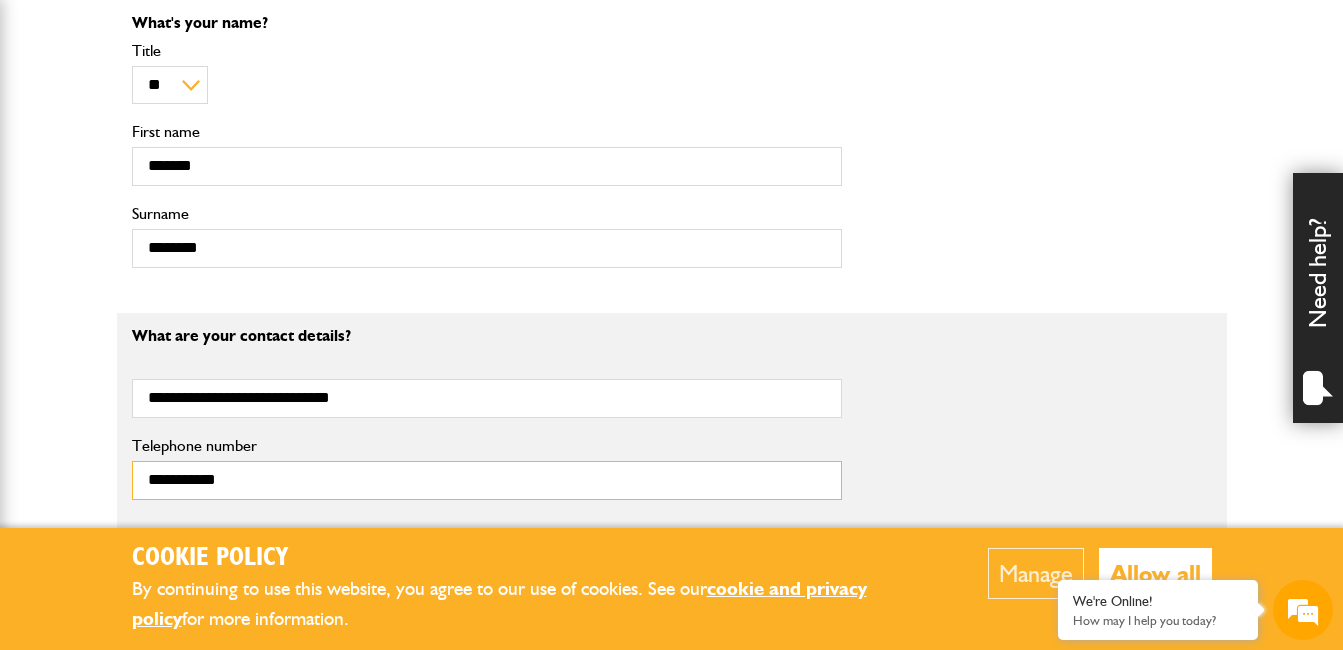 type on "**********" 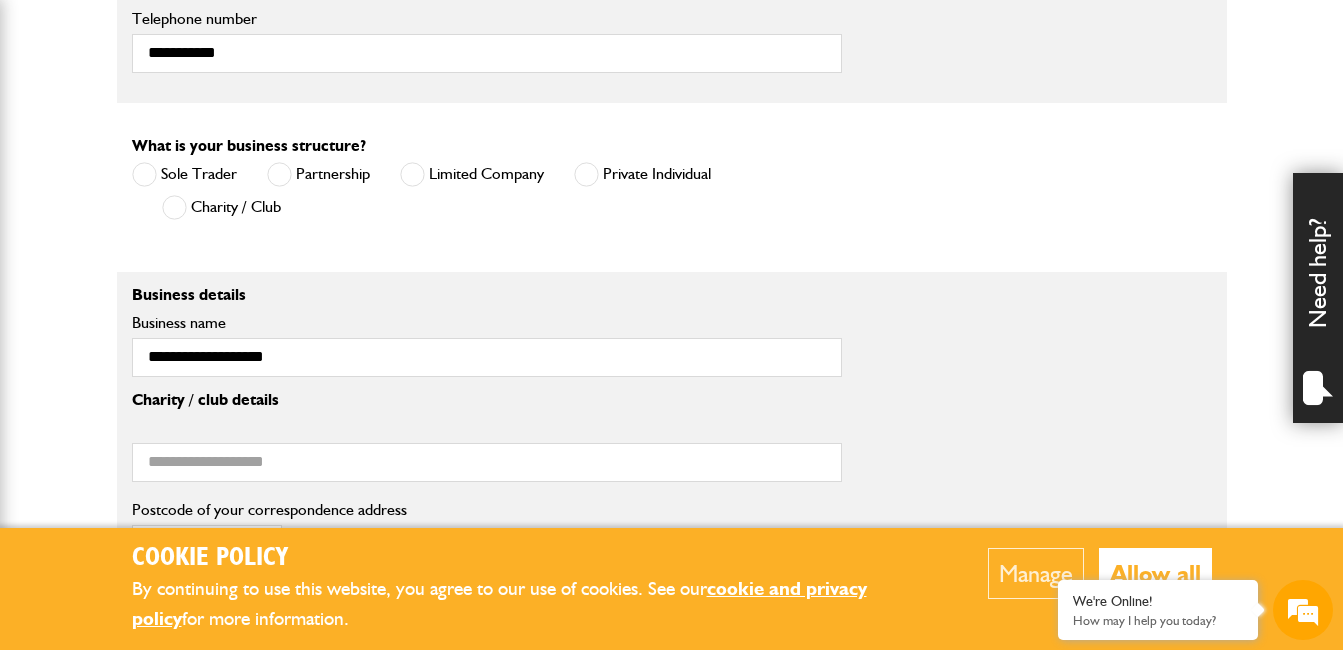 scroll, scrollTop: 1373, scrollLeft: 0, axis: vertical 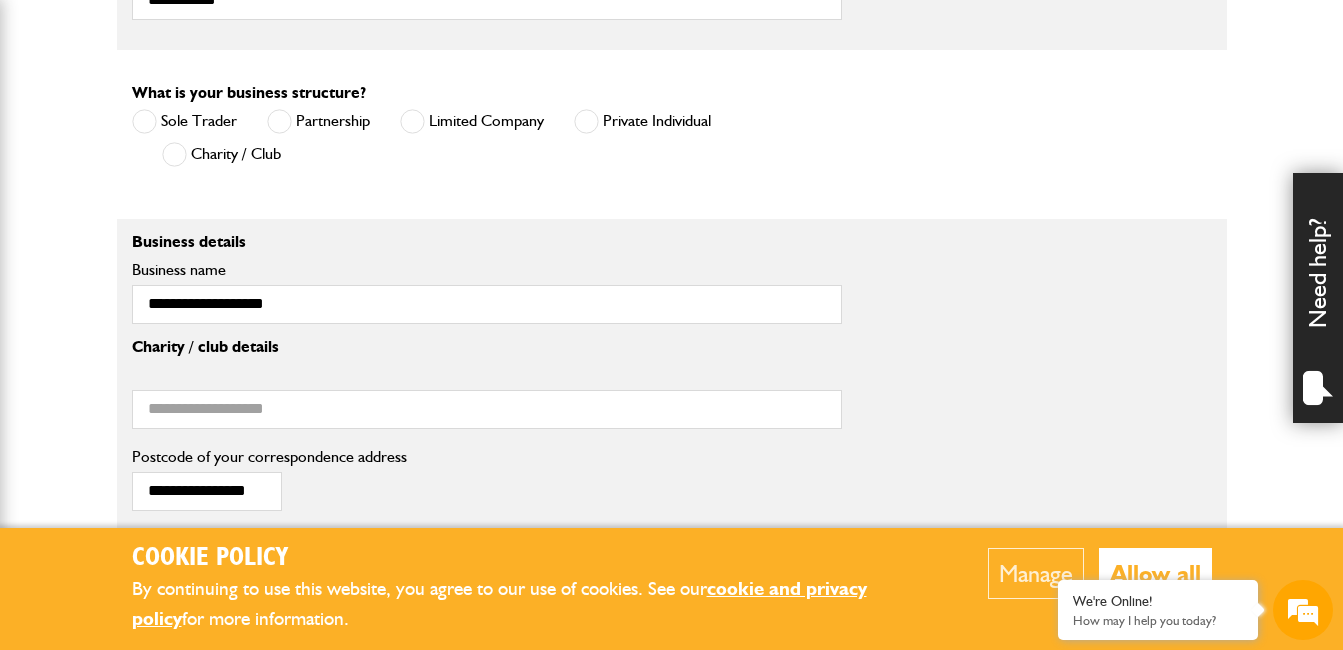 click at bounding box center (412, 121) 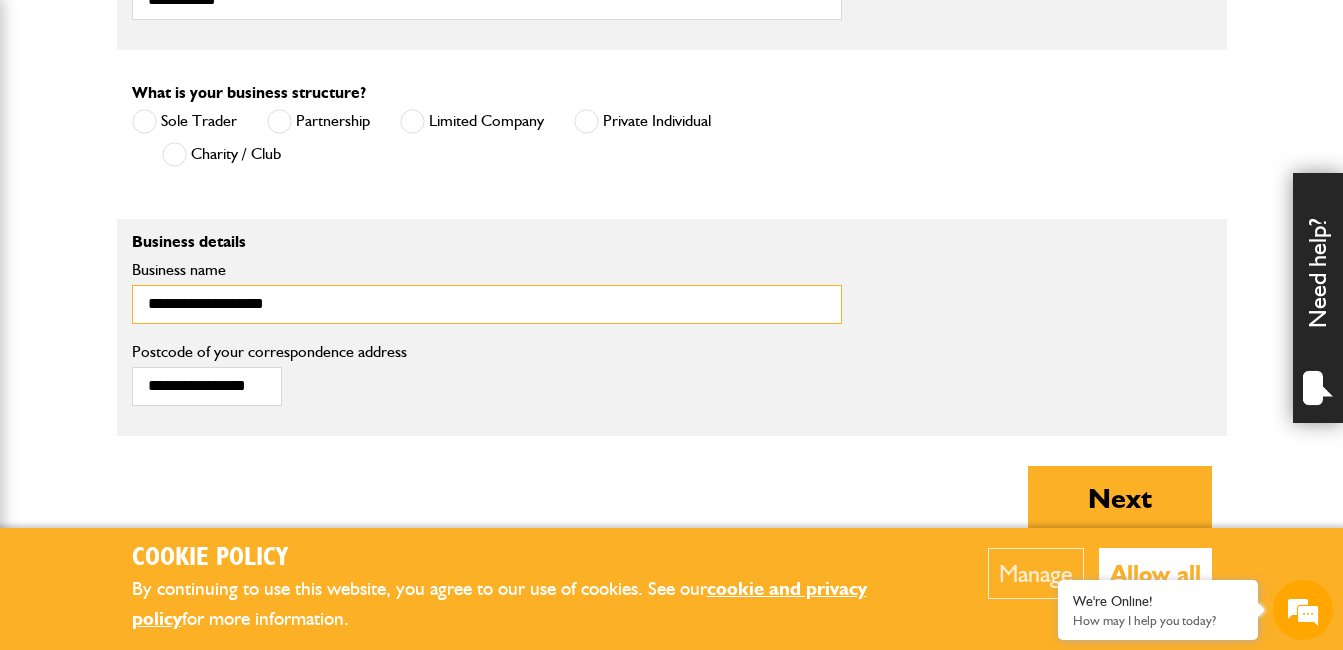 click on "**********" at bounding box center [487, 304] 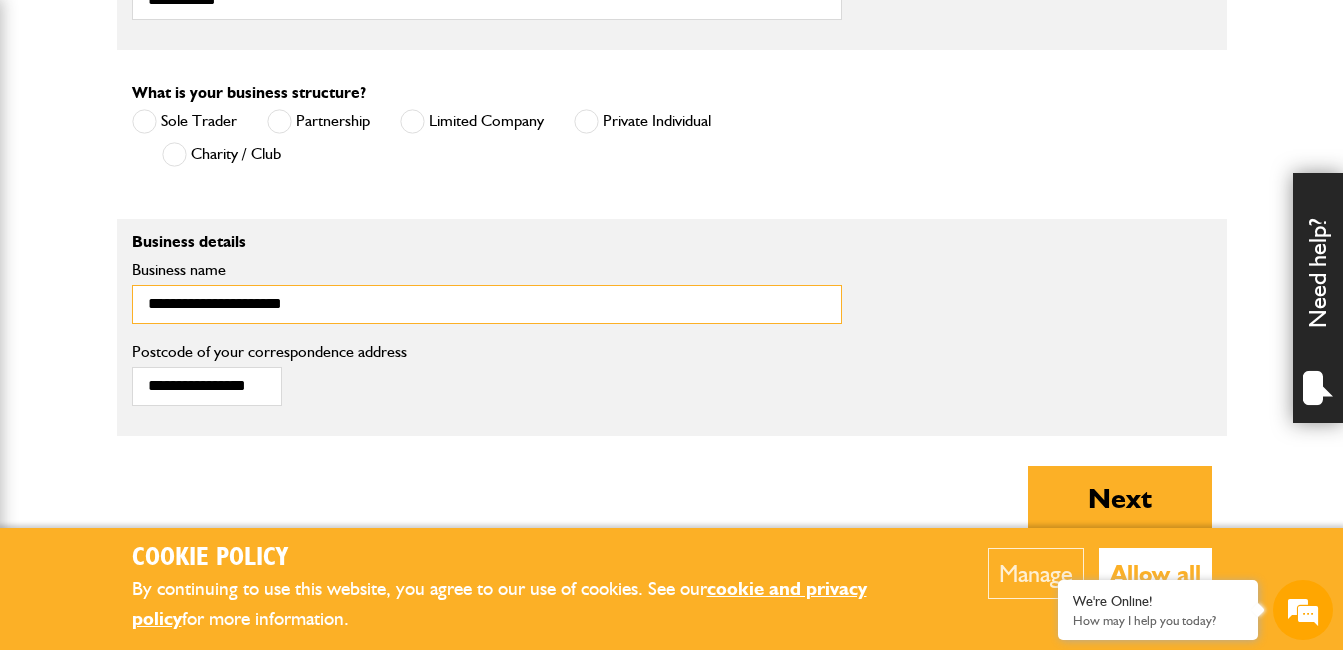 click on "**********" at bounding box center [487, 304] 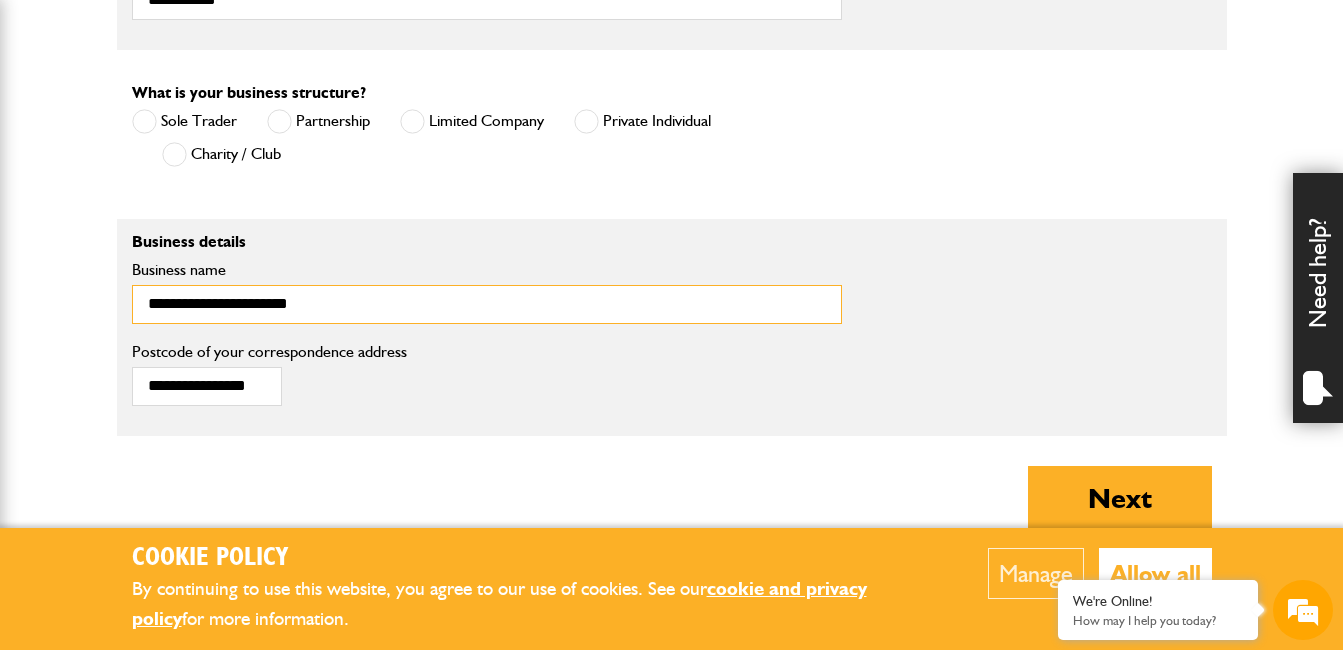 click on "**********" at bounding box center (487, 304) 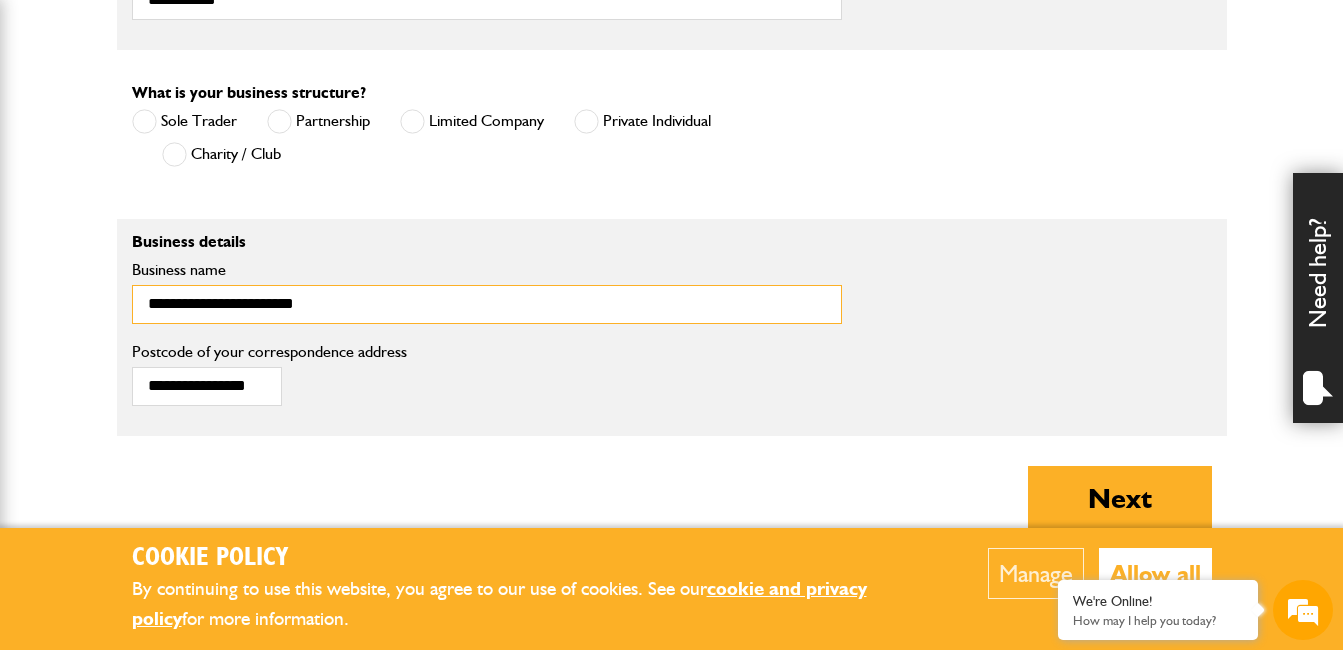click on "**********" at bounding box center (487, 304) 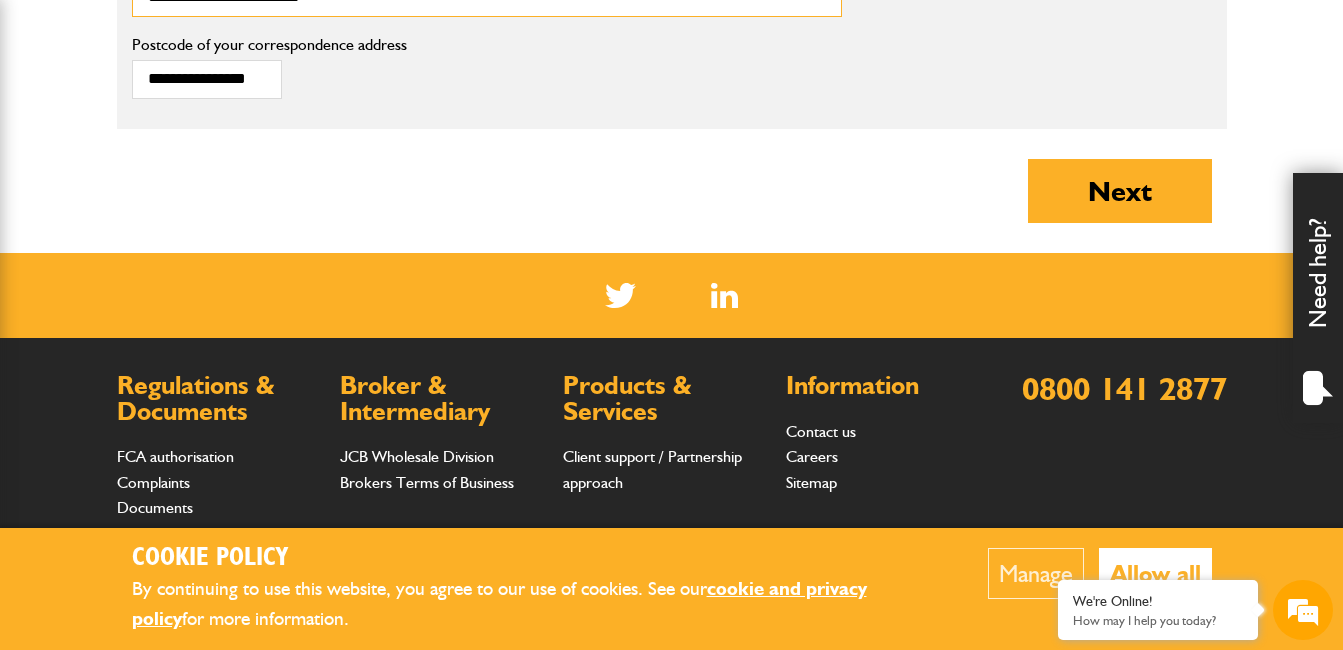 scroll, scrollTop: 1706, scrollLeft: 0, axis: vertical 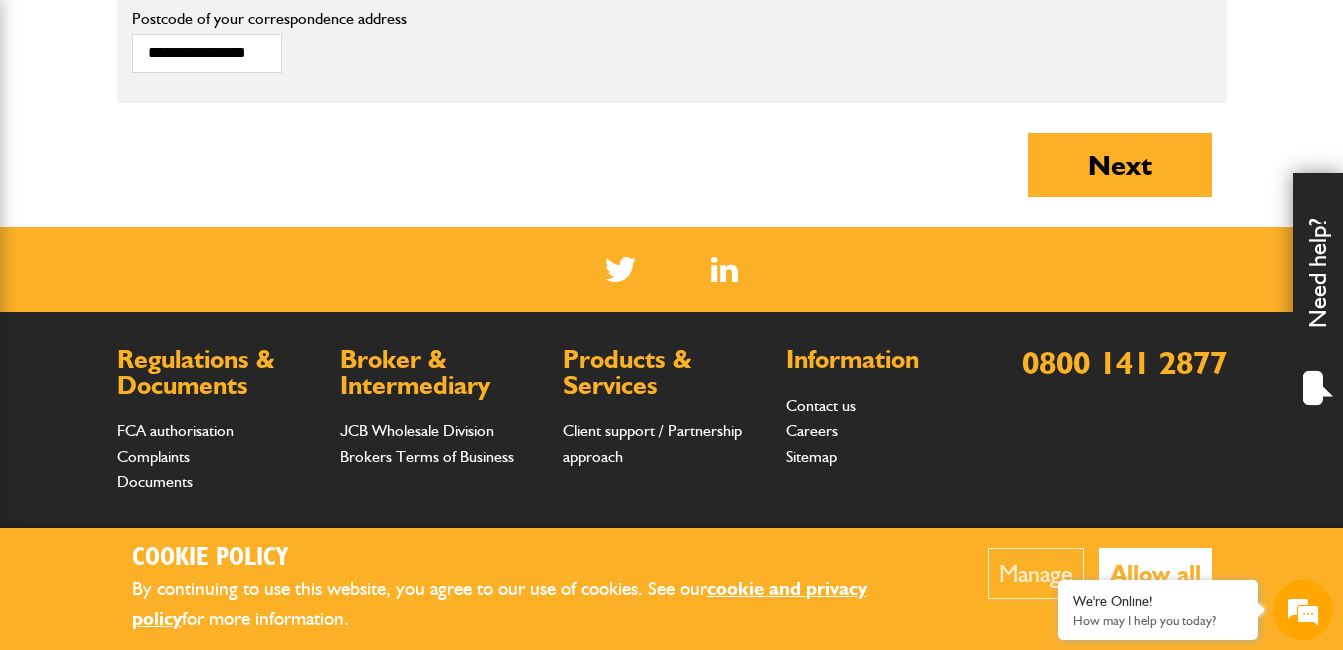 type on "**********" 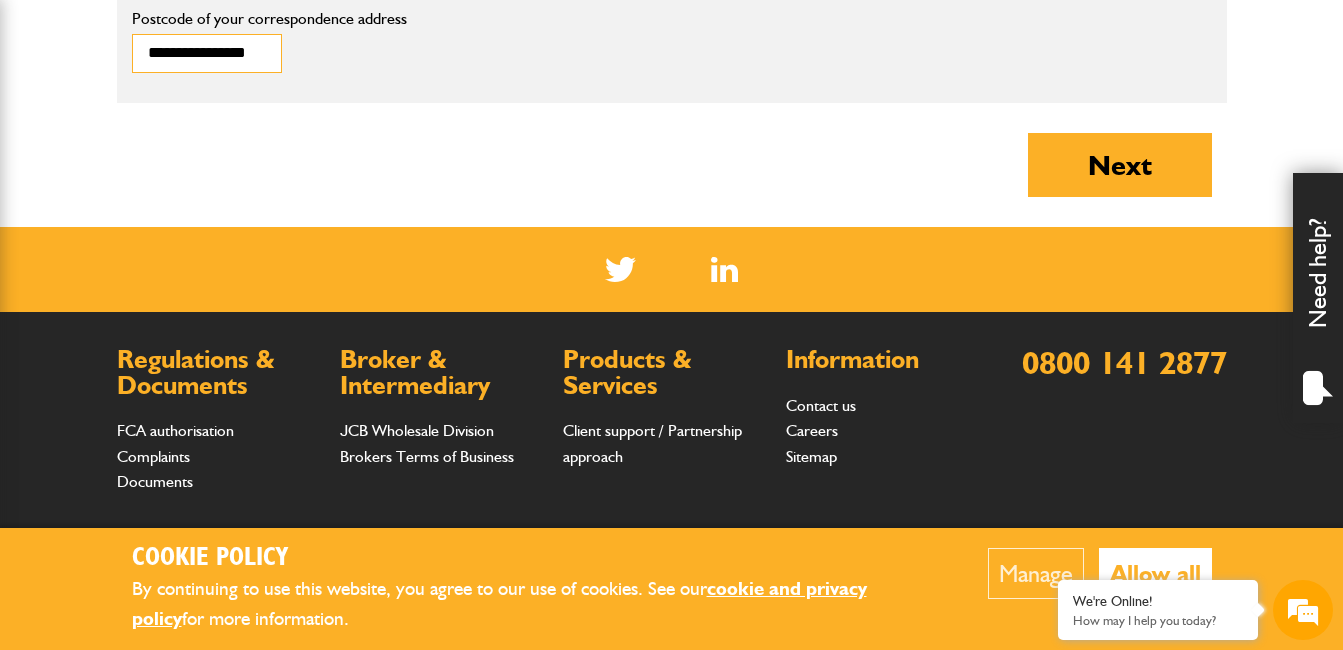 click on "**********" at bounding box center (207, 53) 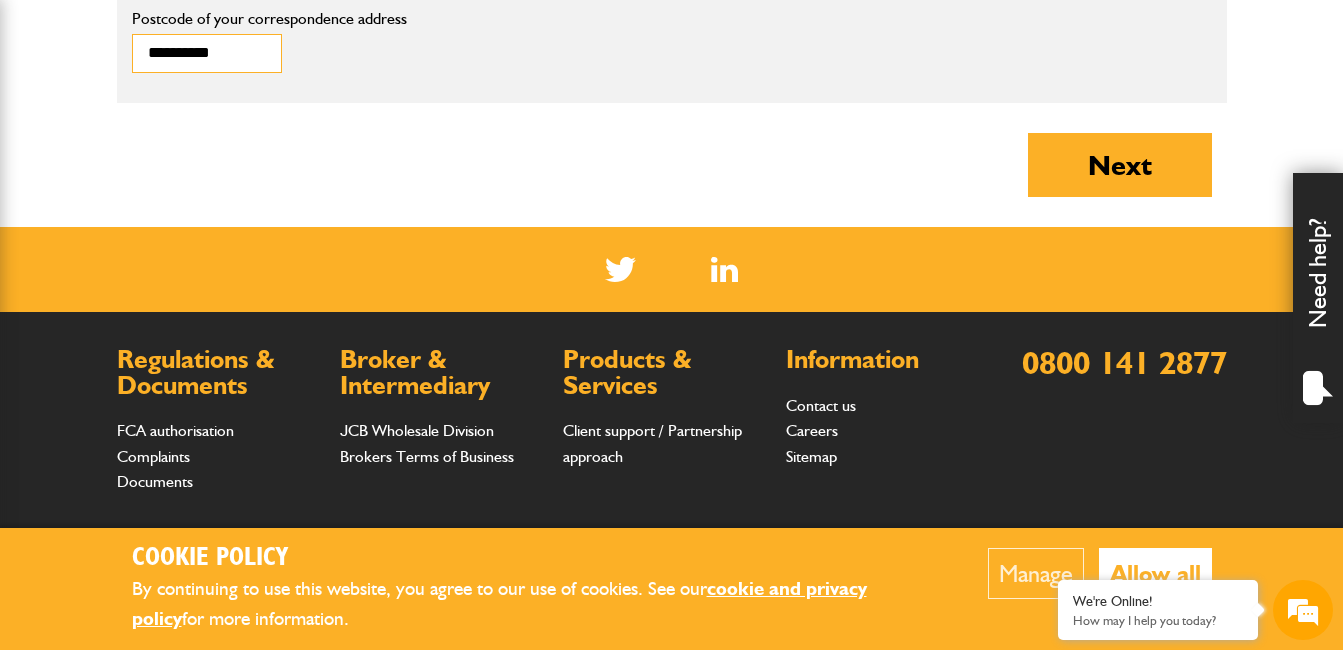 scroll, scrollTop: 0, scrollLeft: 0, axis: both 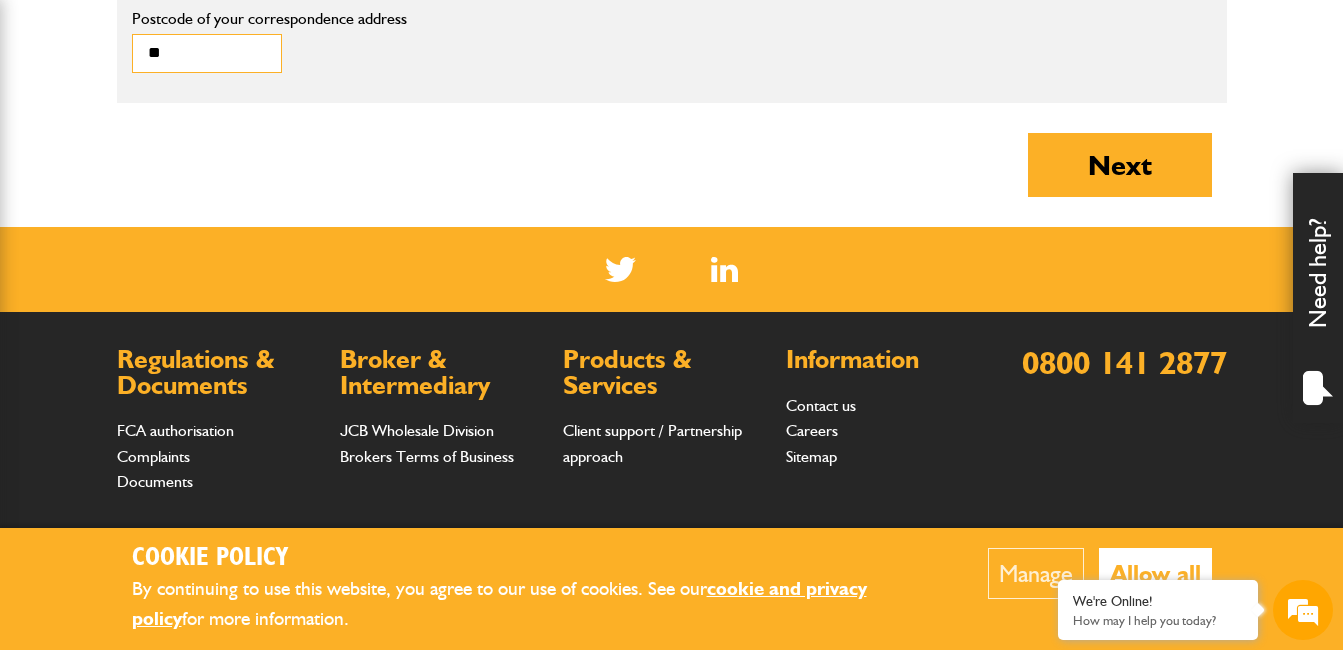 type on "*" 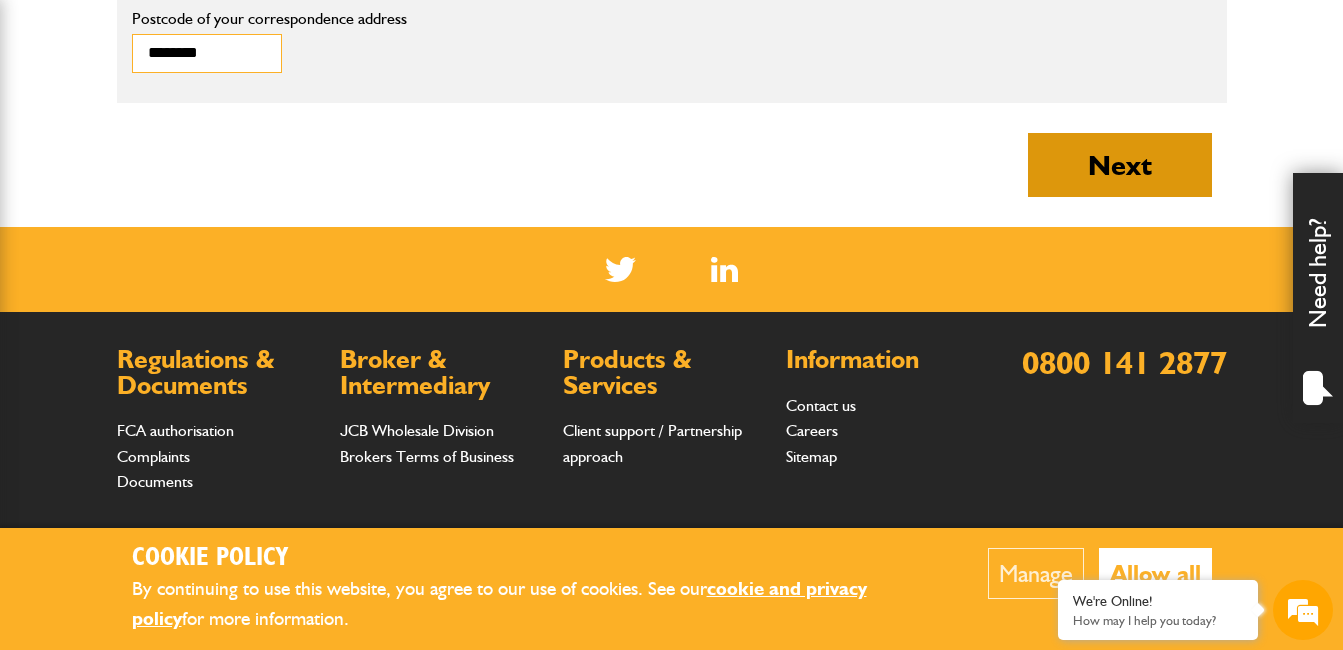 type on "********" 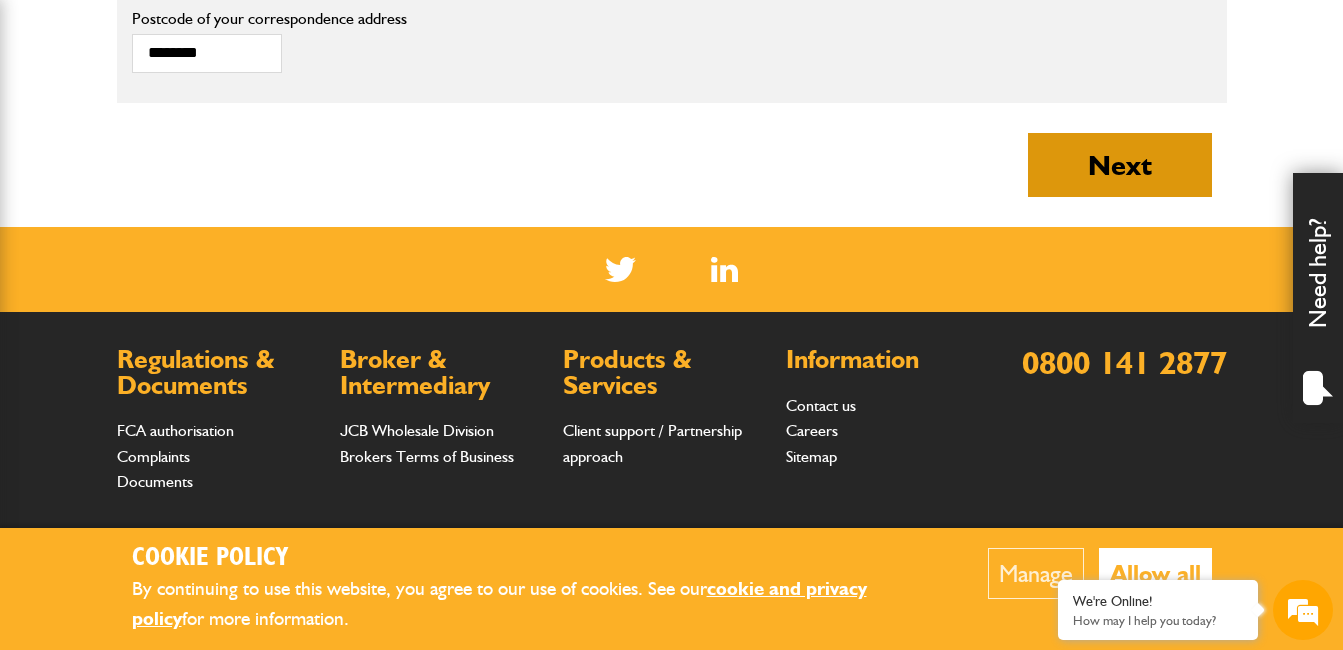 click on "Next" at bounding box center [1120, 165] 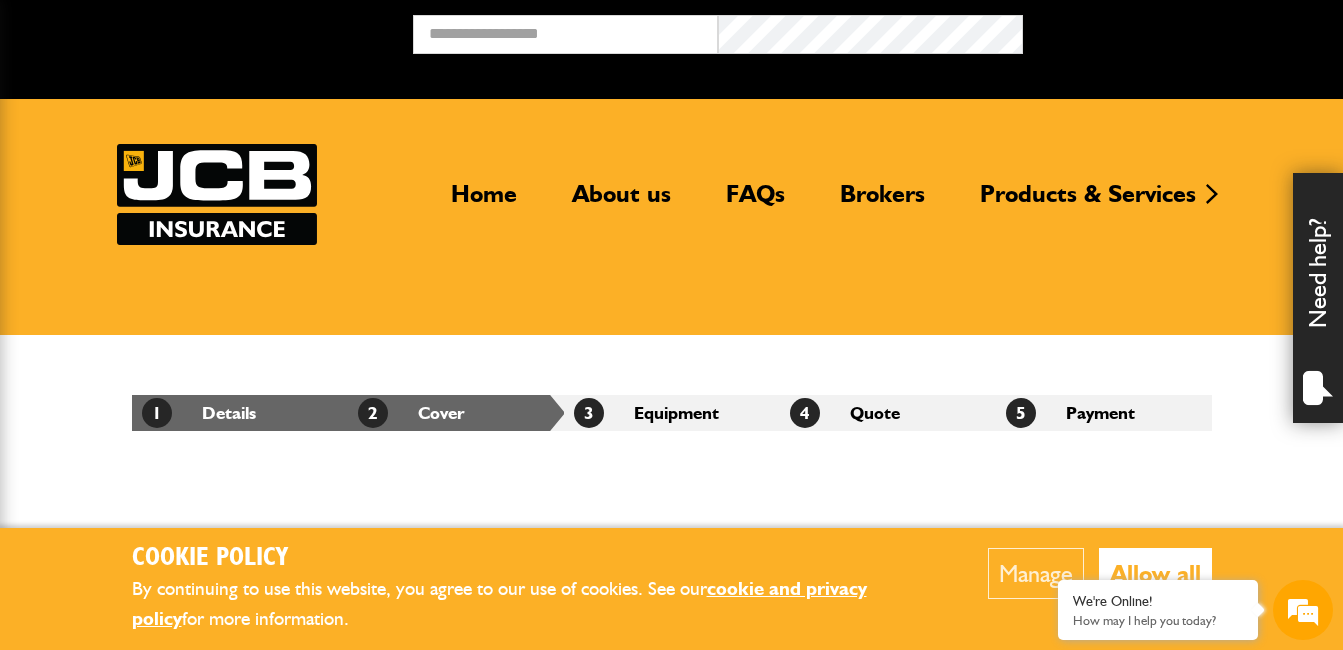 scroll, scrollTop: 0, scrollLeft: 0, axis: both 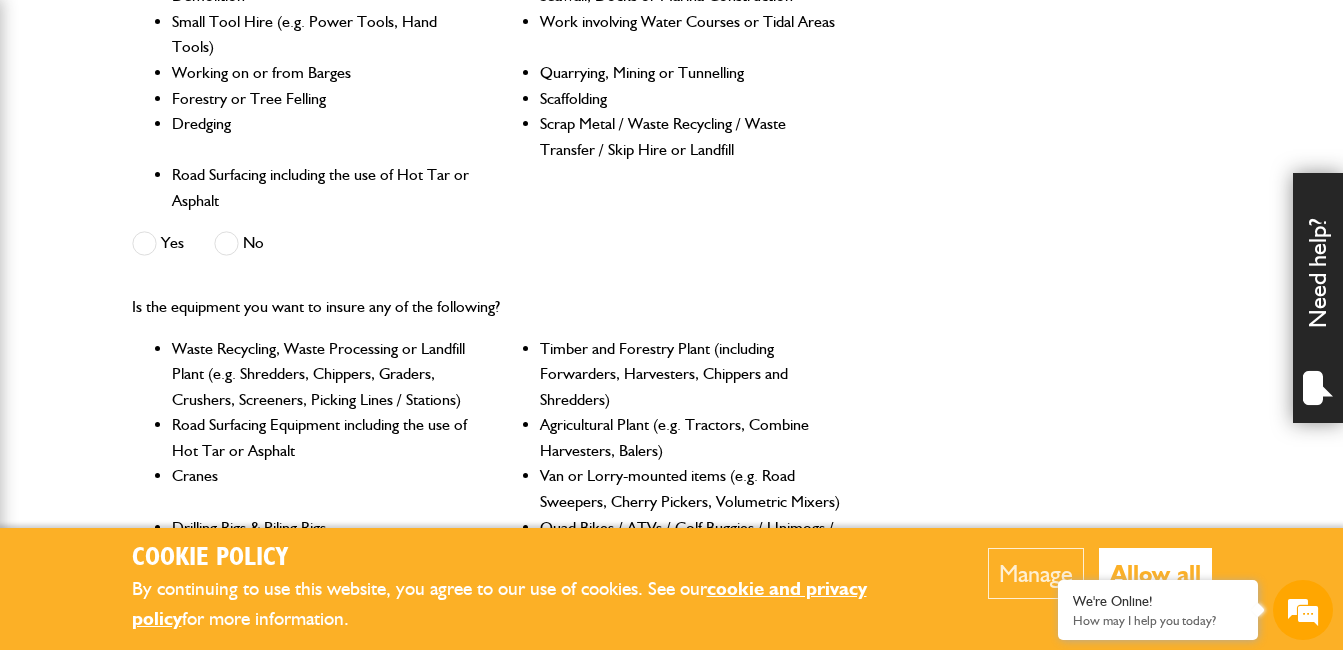click at bounding box center (226, 243) 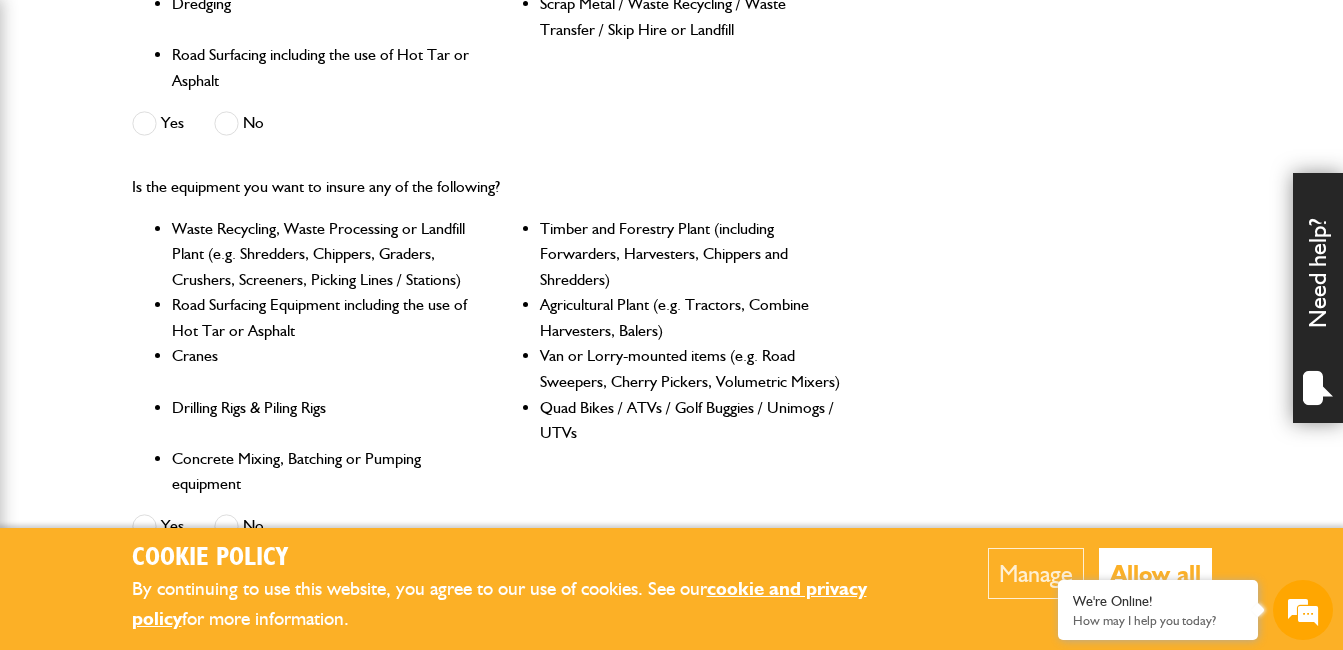 scroll, scrollTop: 893, scrollLeft: 0, axis: vertical 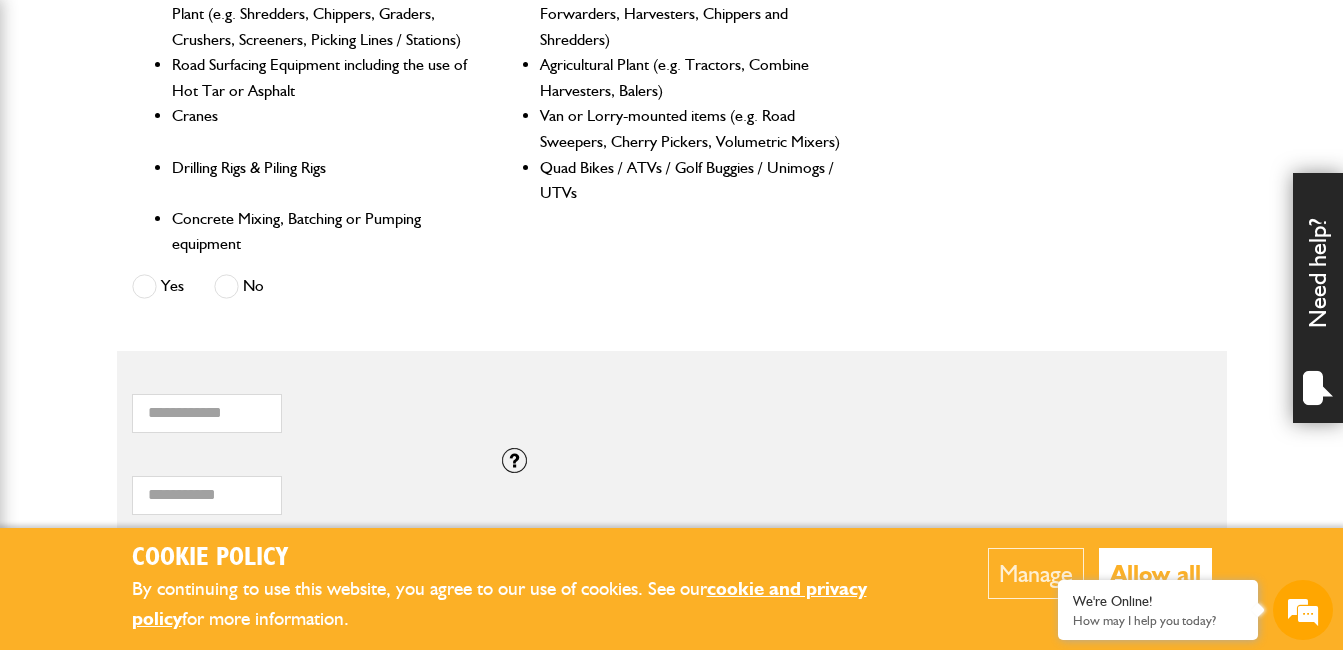 click at bounding box center [226, 286] 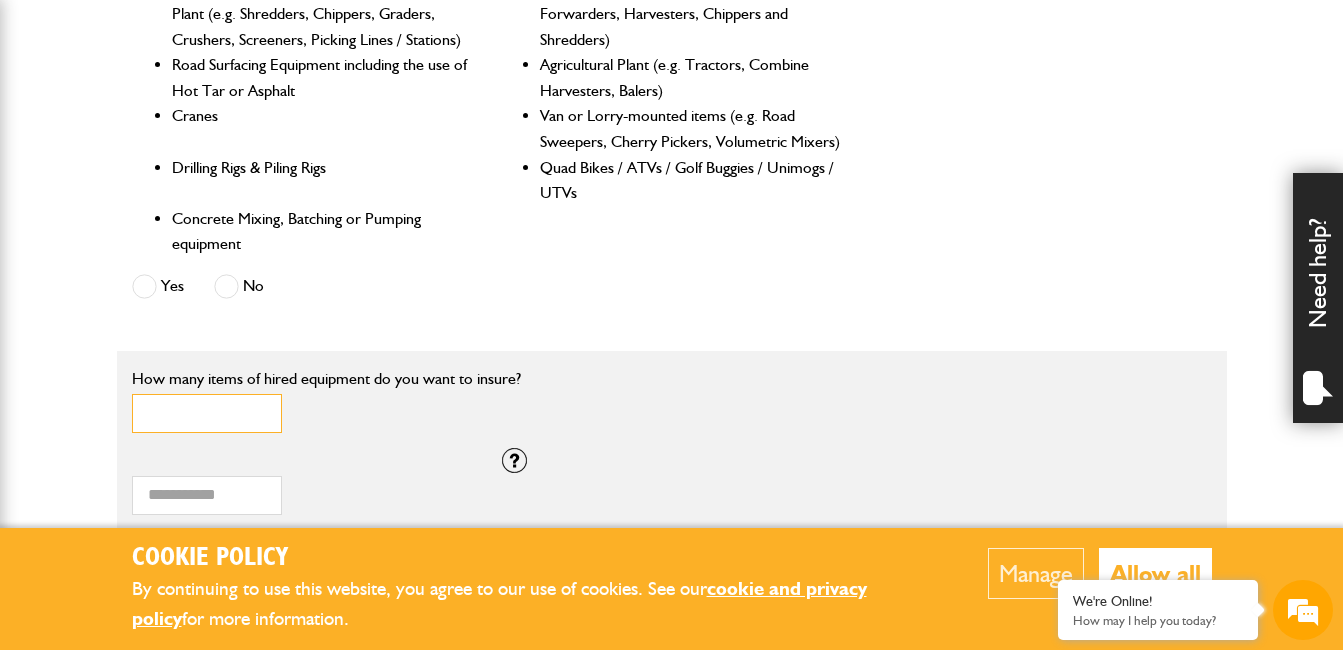 type on "*" 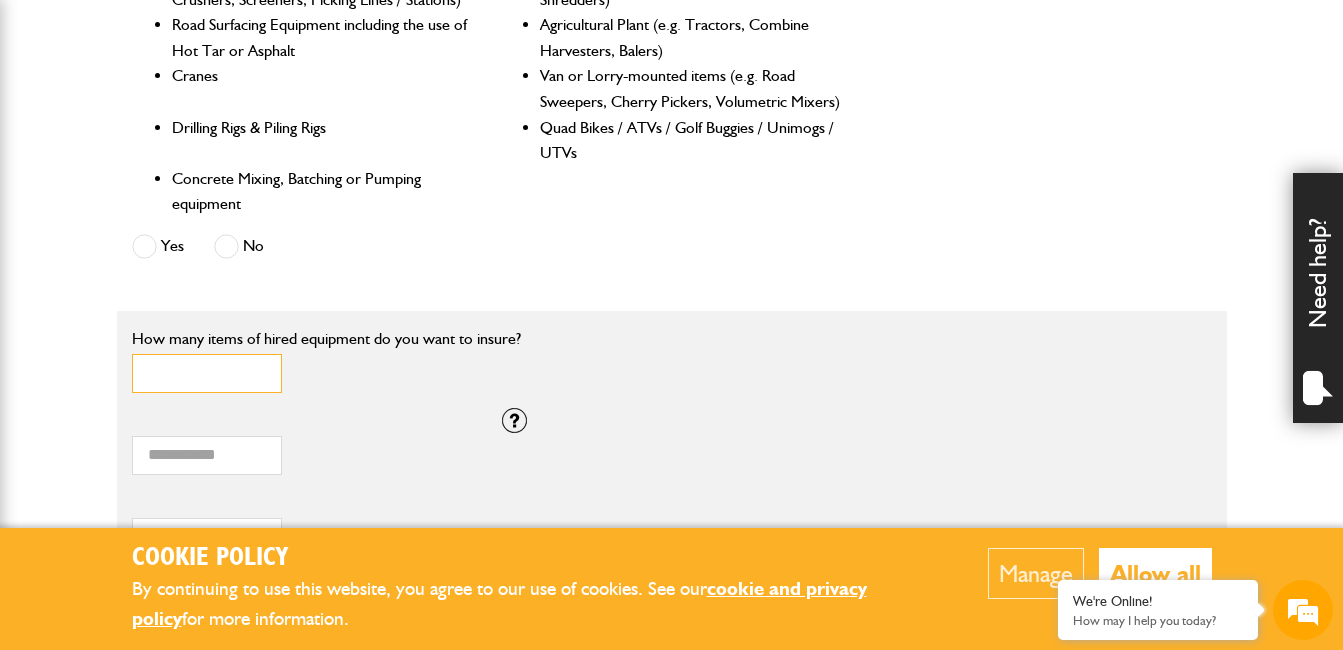 scroll, scrollTop: 1120, scrollLeft: 0, axis: vertical 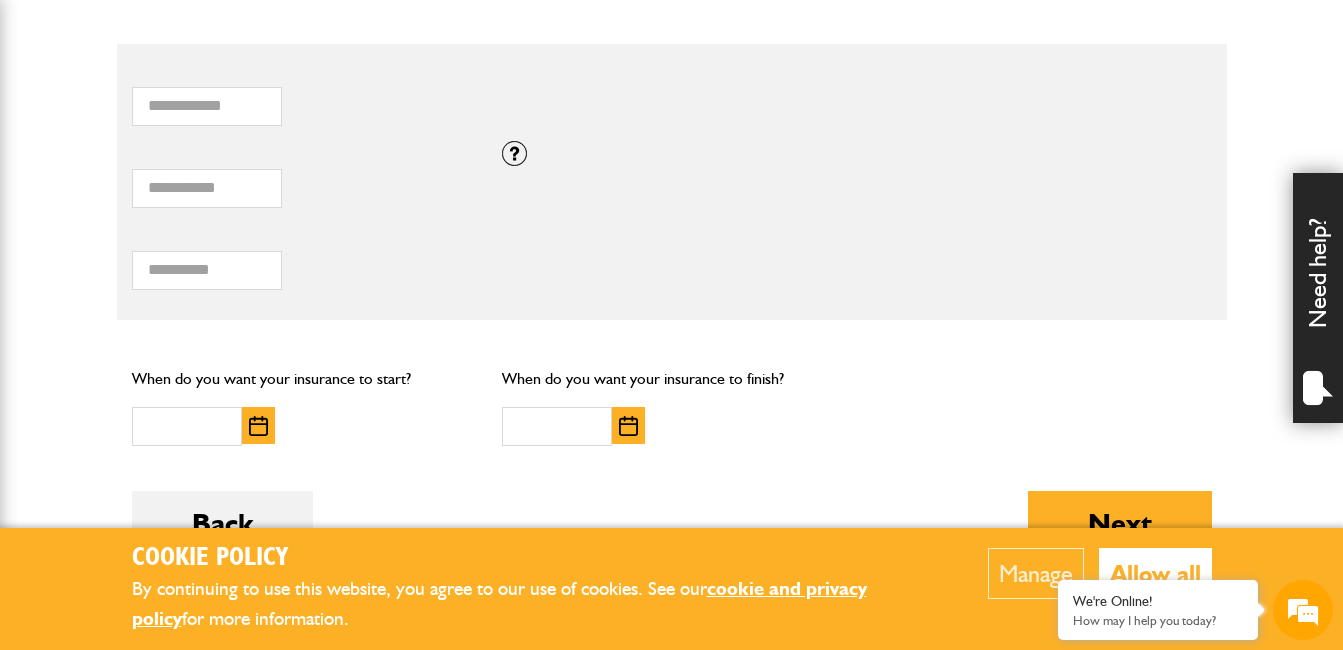 click at bounding box center [258, 426] 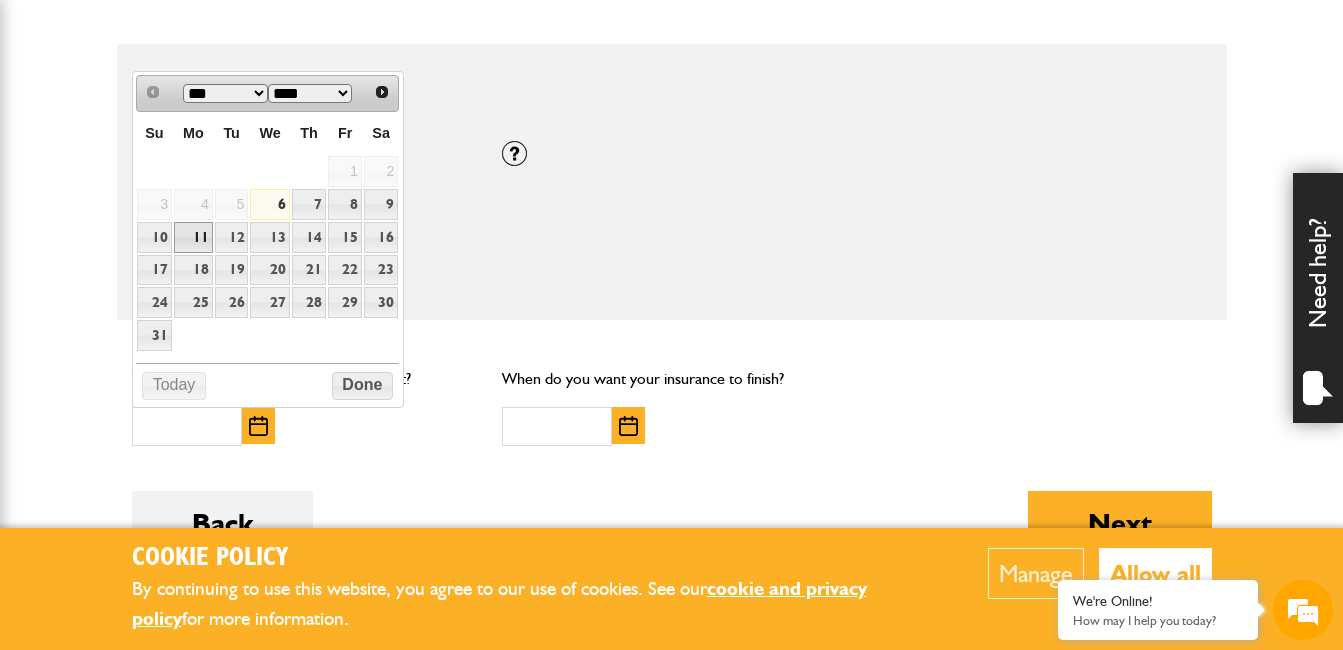 click on "11" at bounding box center (193, 237) 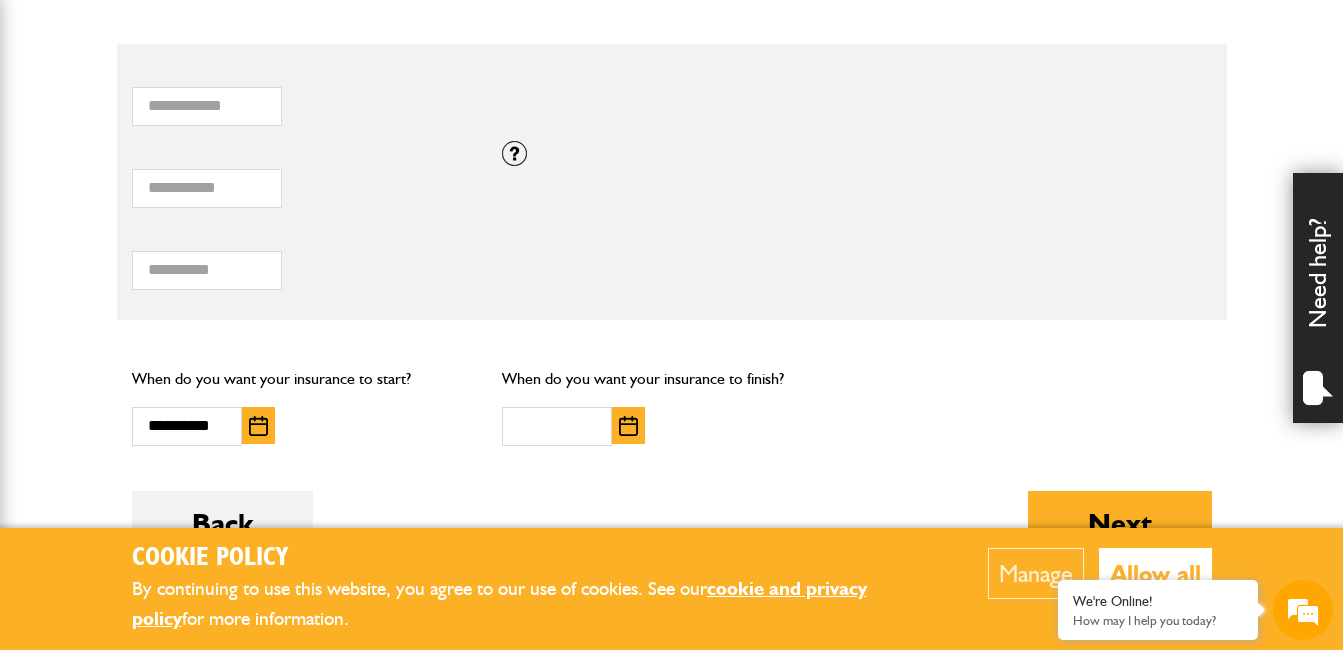 click at bounding box center (628, 425) 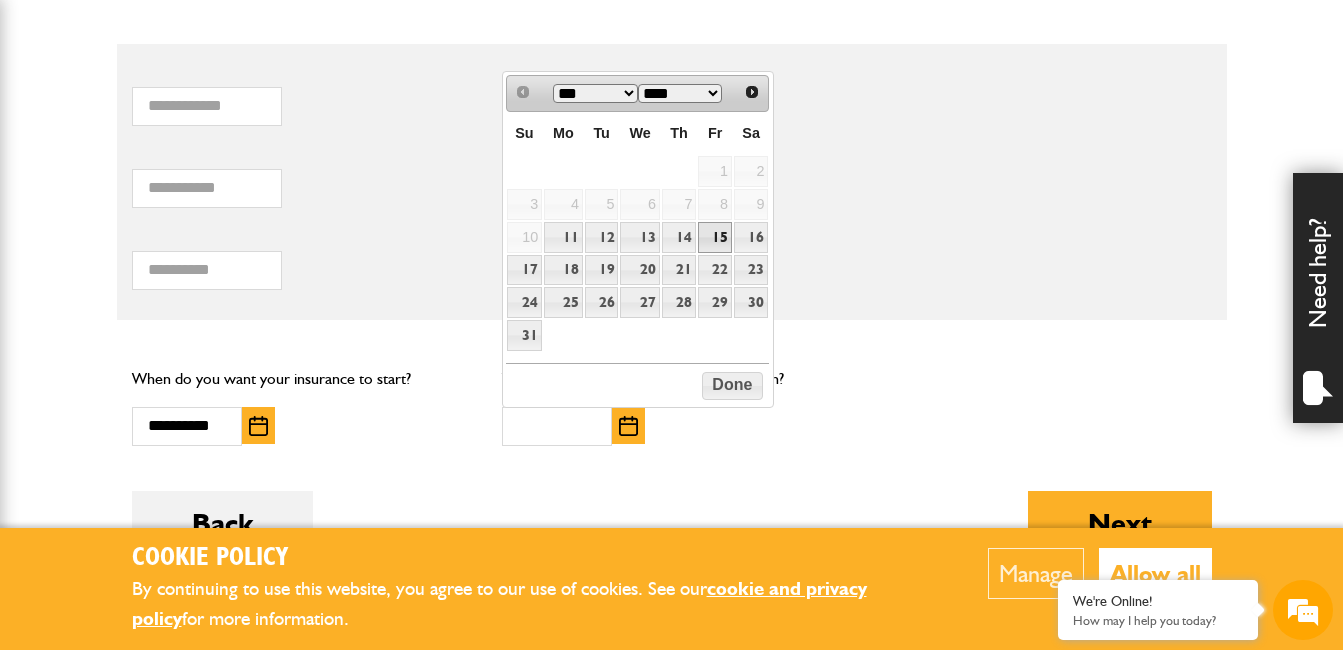 click on "15" at bounding box center (715, 237) 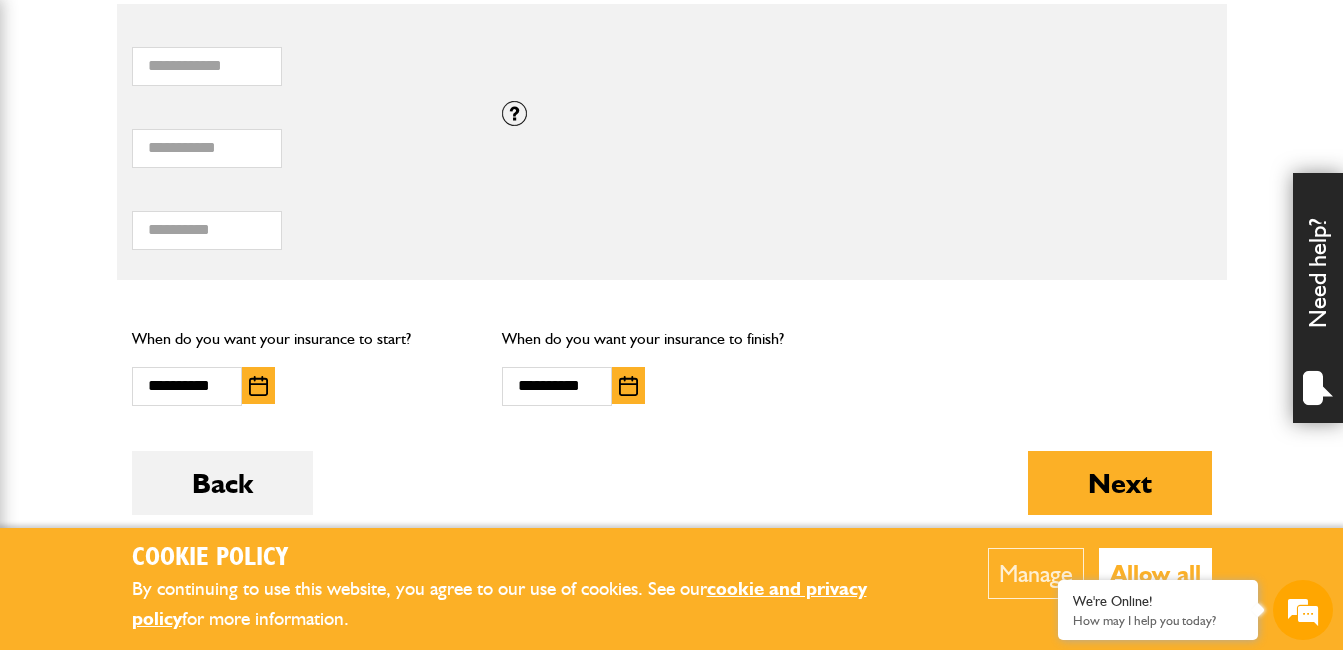 scroll, scrollTop: 1560, scrollLeft: 0, axis: vertical 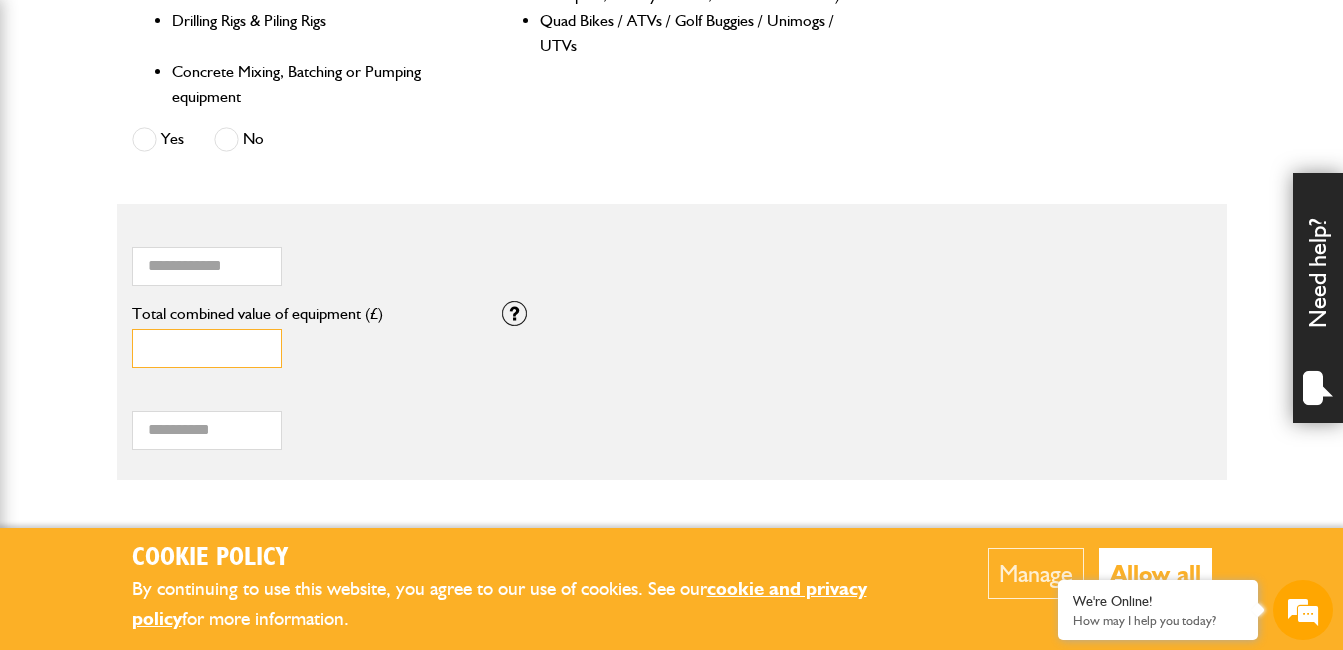 click on "*" at bounding box center [207, 348] 